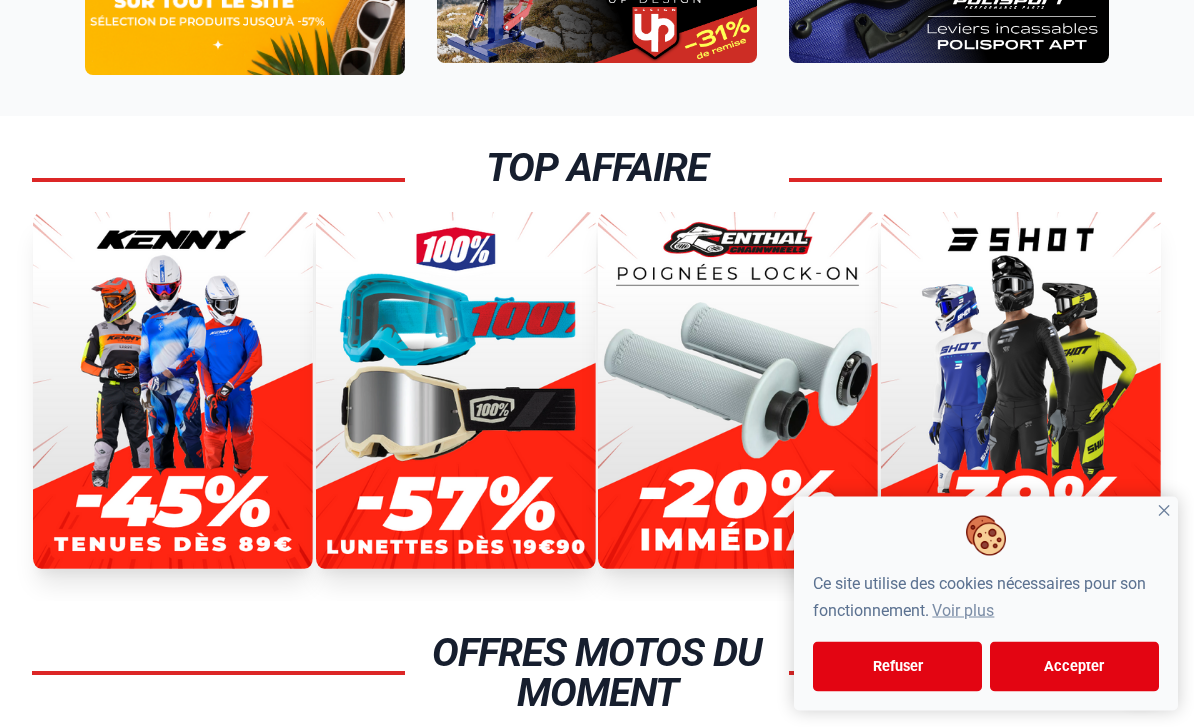 scroll, scrollTop: 395, scrollLeft: 0, axis: vertical 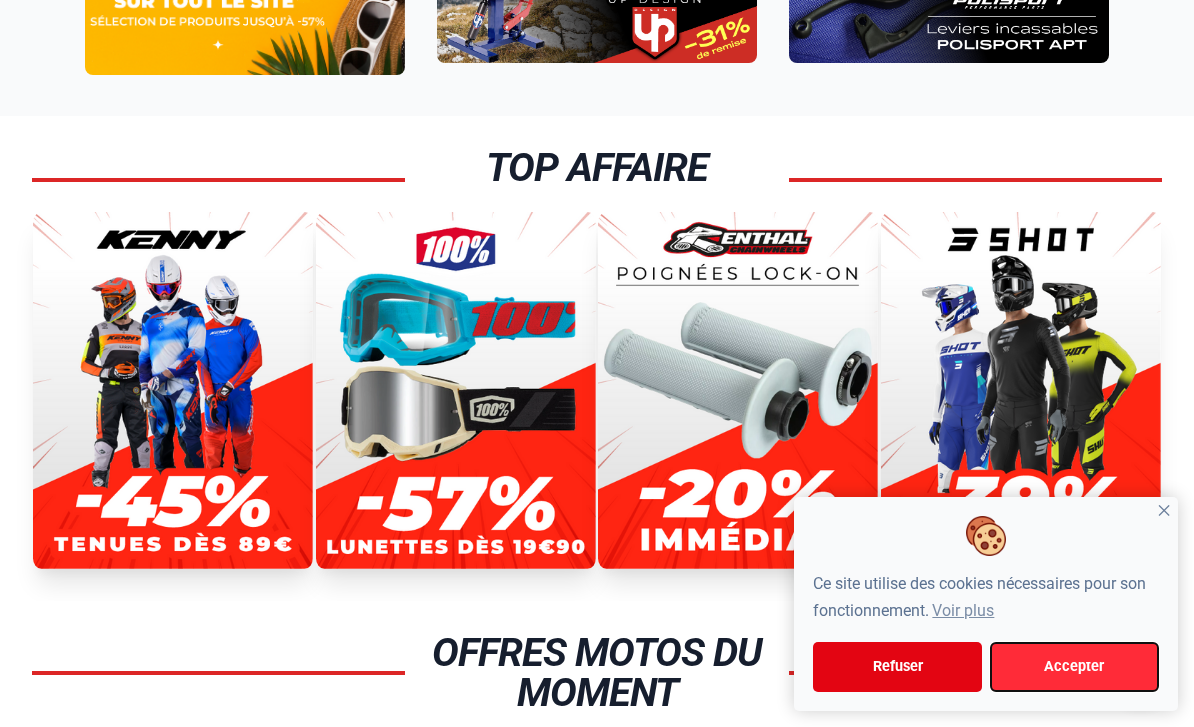 click on "Accepter" at bounding box center [1074, 667] 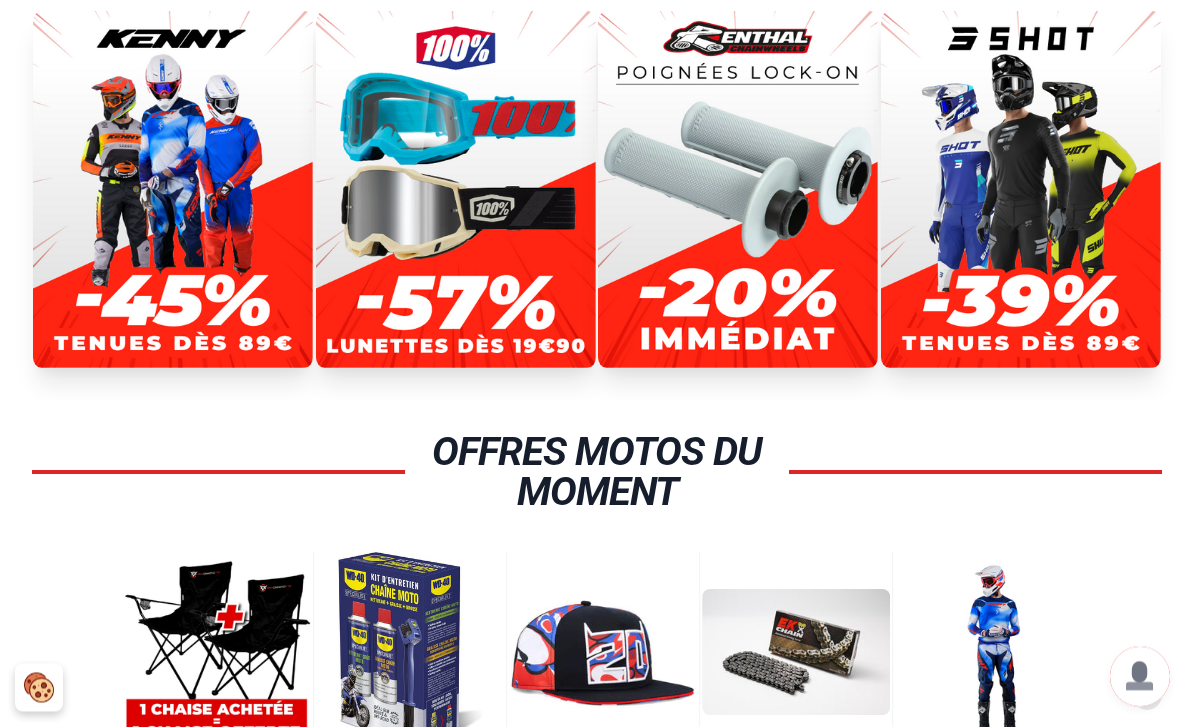 scroll, scrollTop: 596, scrollLeft: 0, axis: vertical 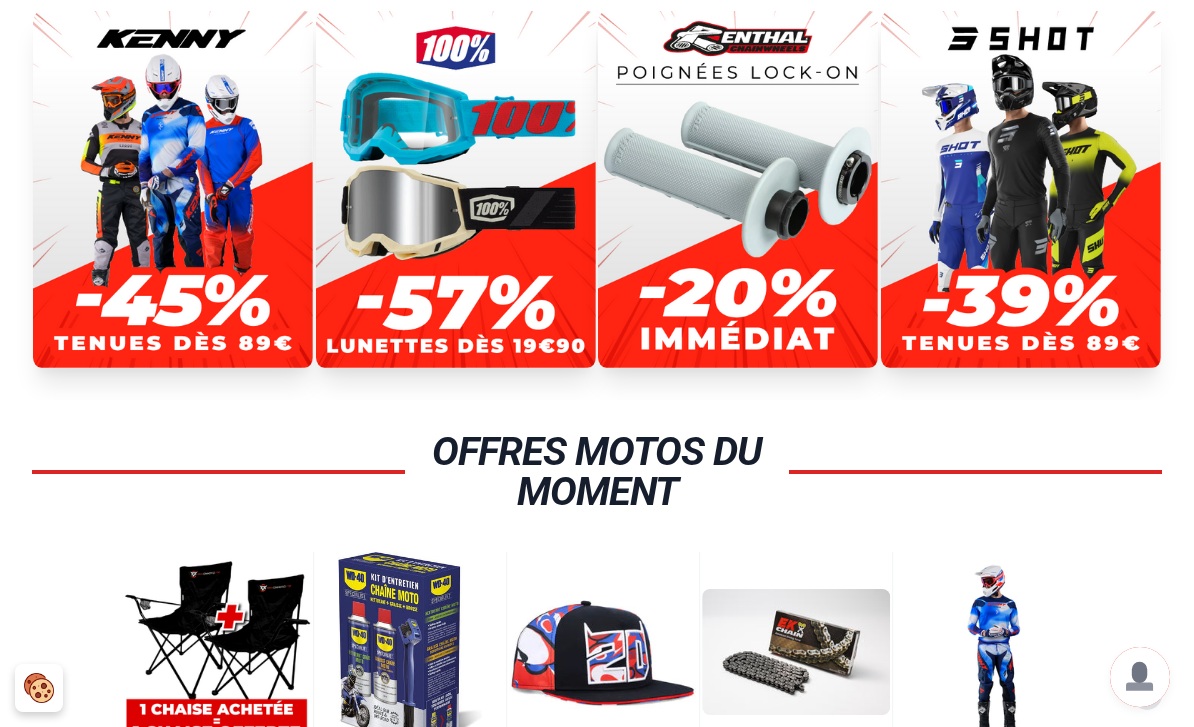 click at bounding box center [173, 189] 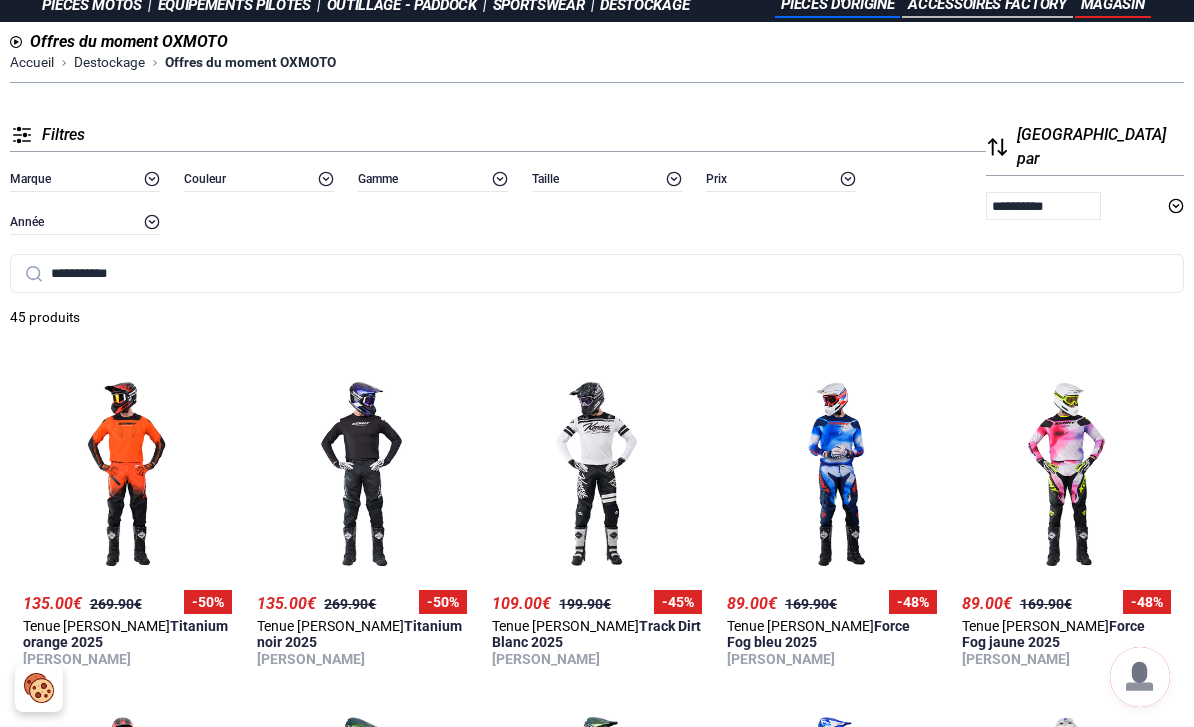scroll, scrollTop: 0, scrollLeft: 0, axis: both 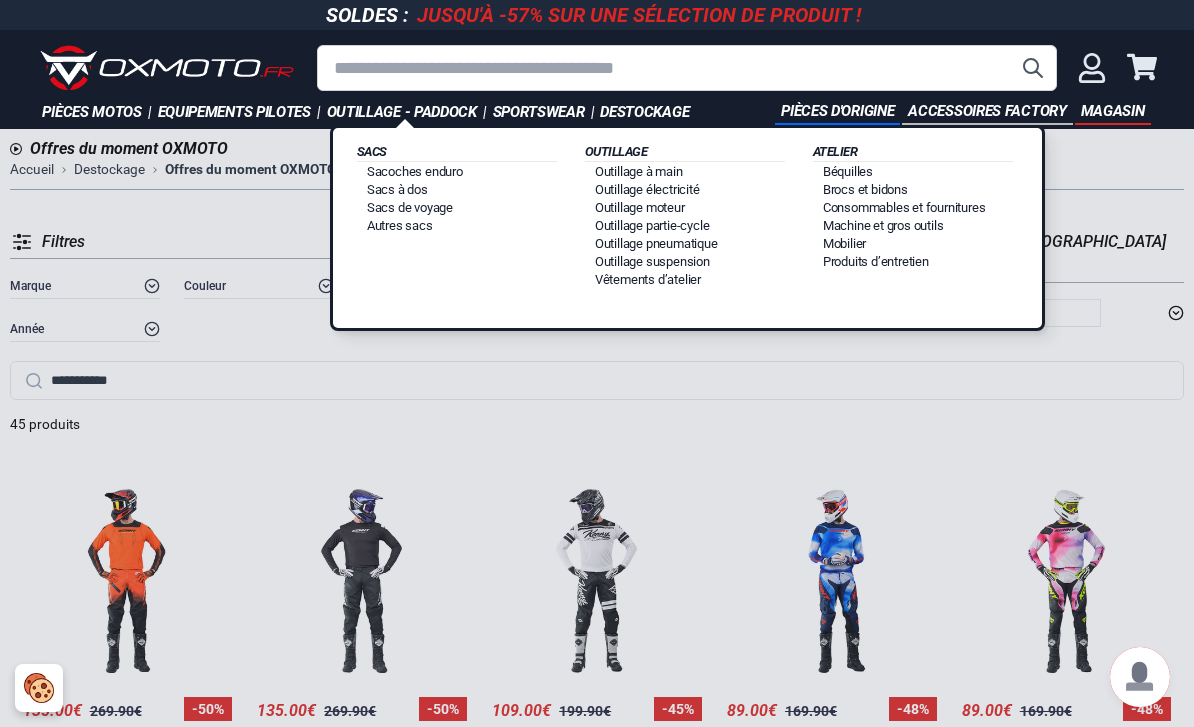 click on "Brocs et bidons" at bounding box center (865, 189) 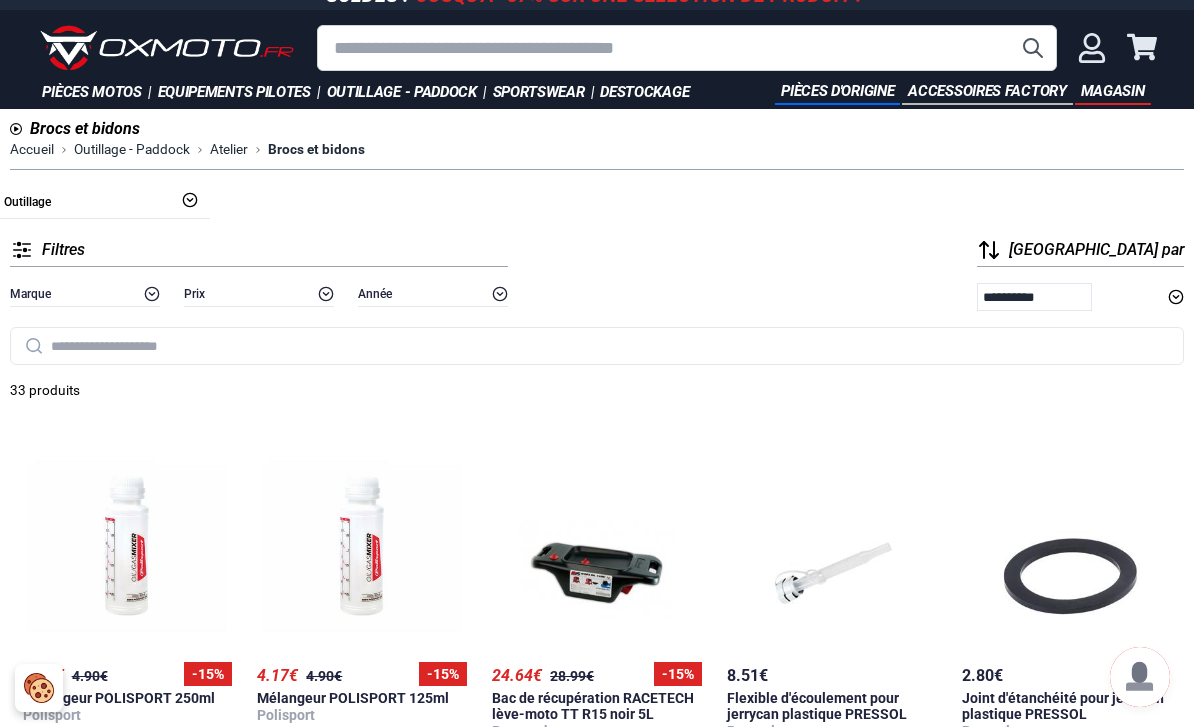 scroll, scrollTop: 0, scrollLeft: 0, axis: both 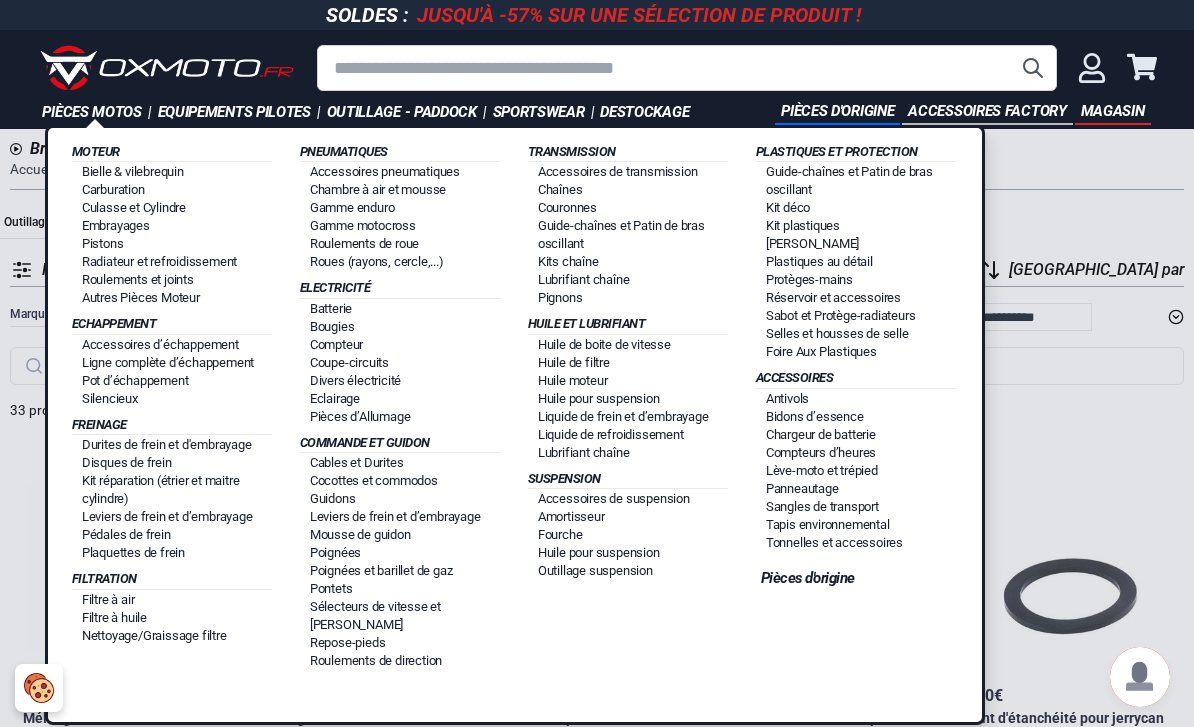 click on "Filtre à air" at bounding box center (108, 599) 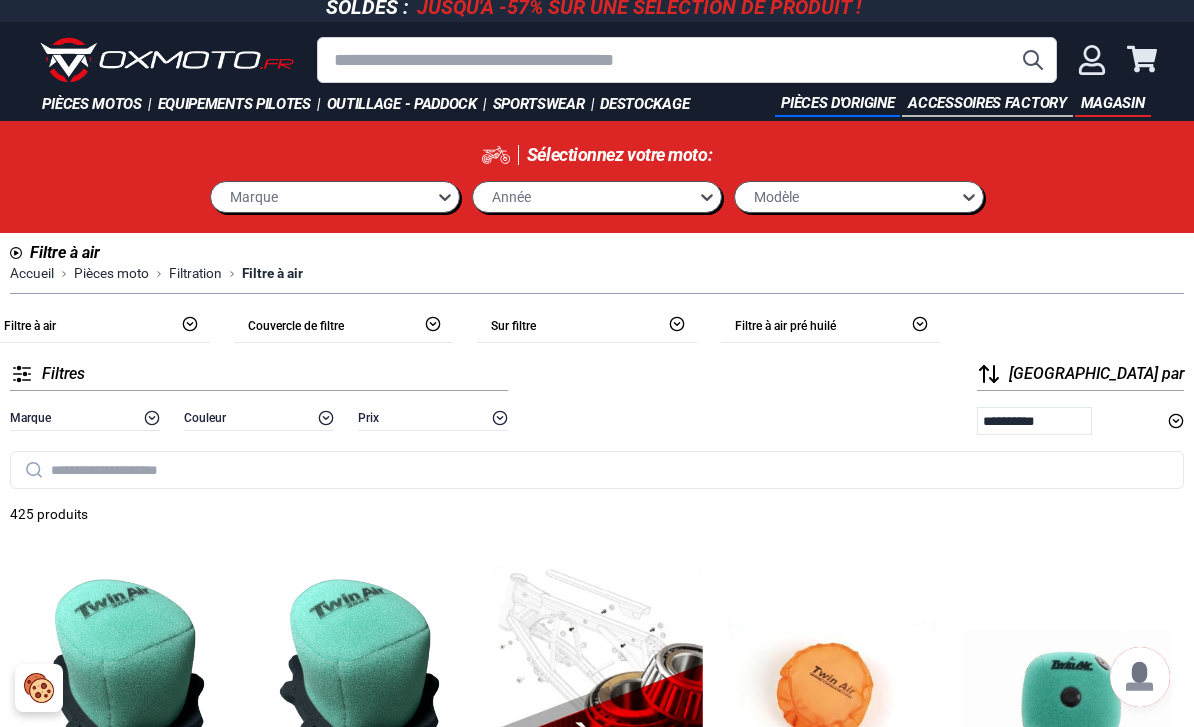 scroll, scrollTop: 0, scrollLeft: 0, axis: both 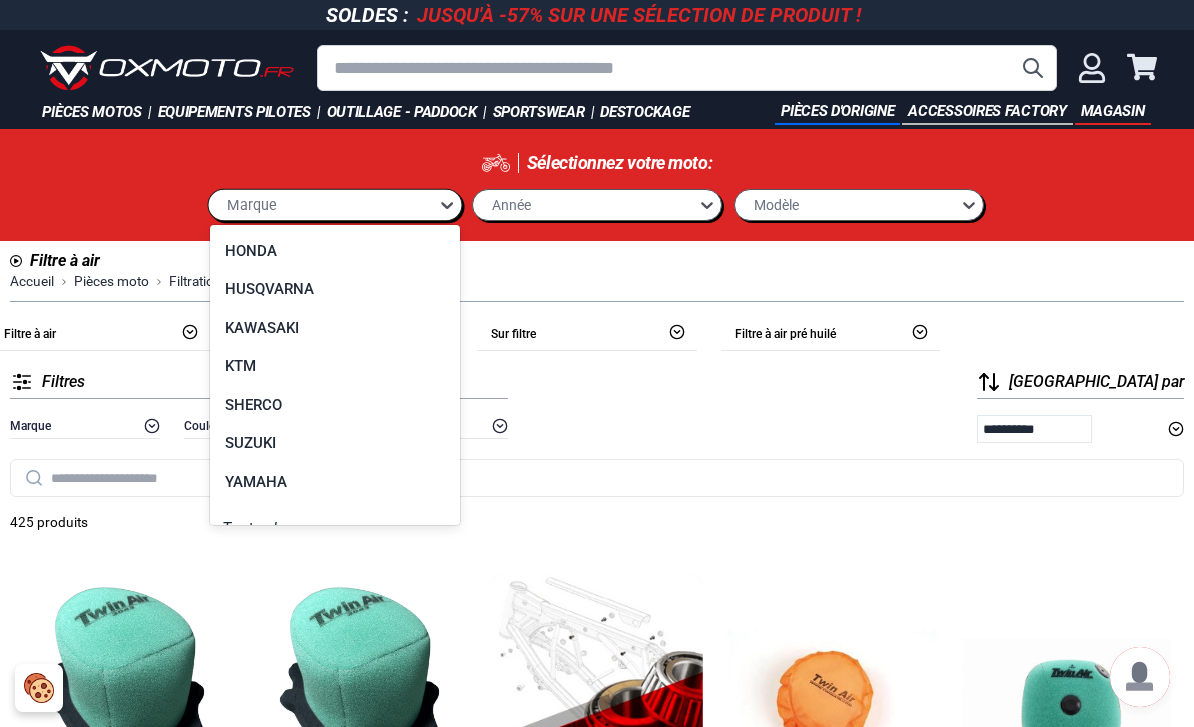 click on "KTM" at bounding box center [335, 366] 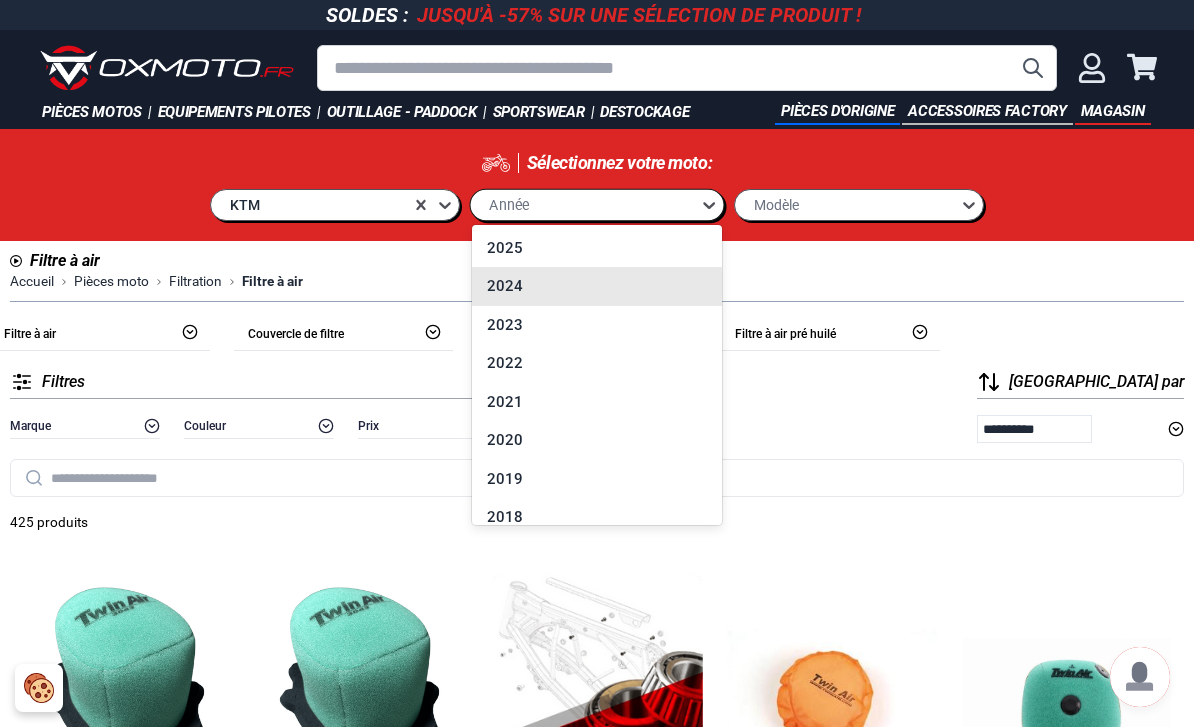 click on "2024" at bounding box center (597, 286) 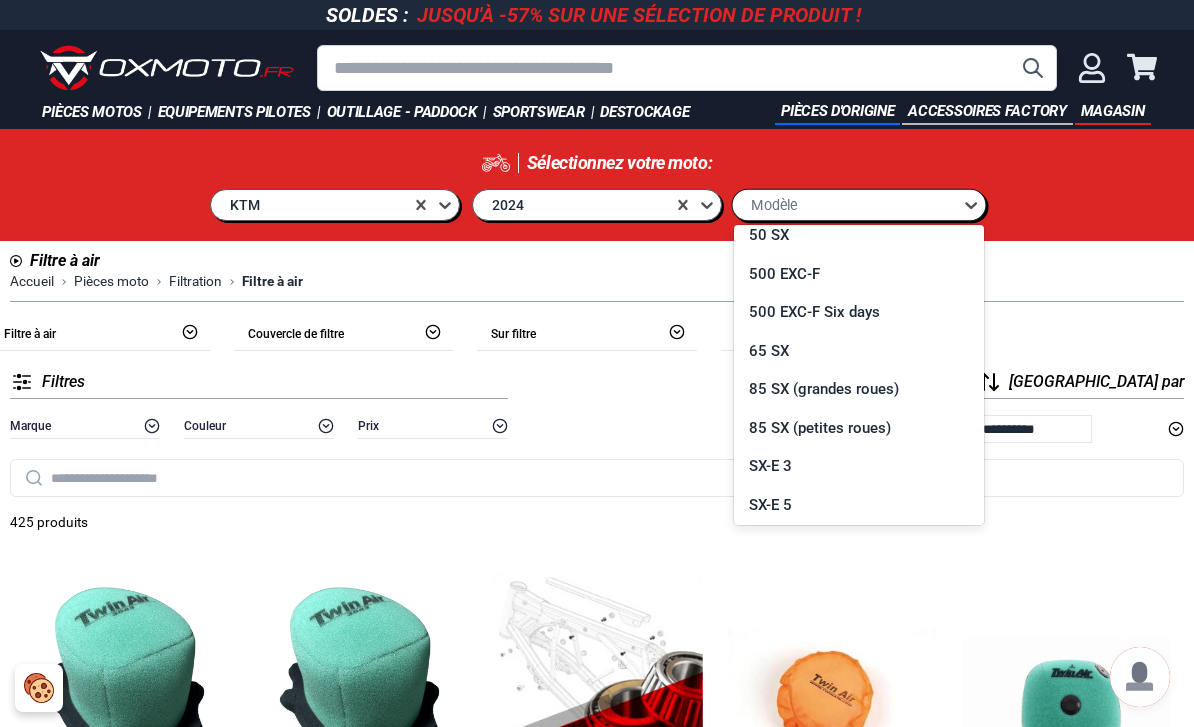 scroll, scrollTop: 818, scrollLeft: 0, axis: vertical 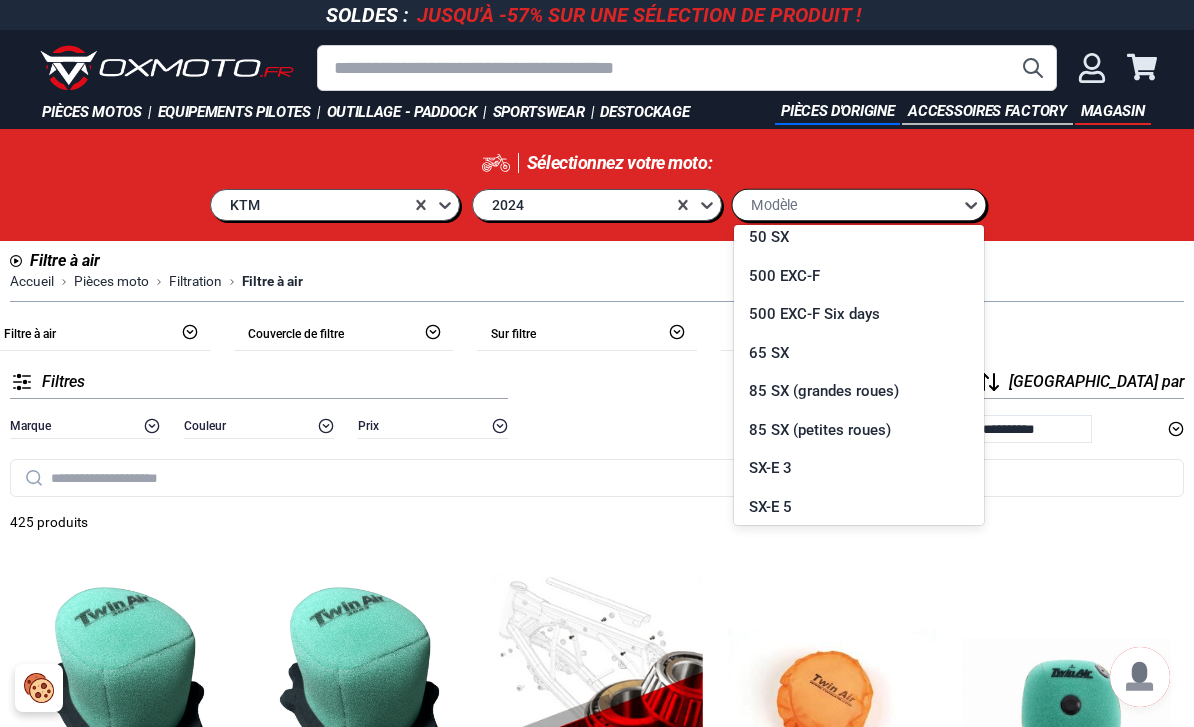 click on "65 SX" at bounding box center (859, 353) 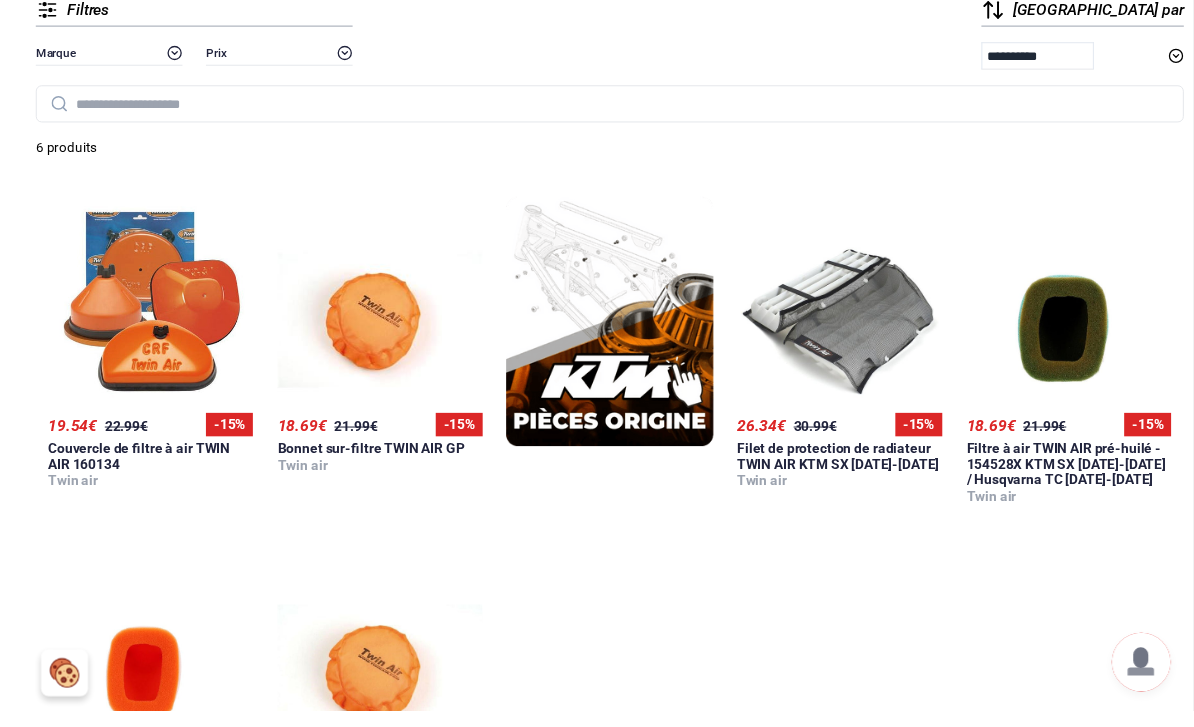 scroll, scrollTop: 388, scrollLeft: 0, axis: vertical 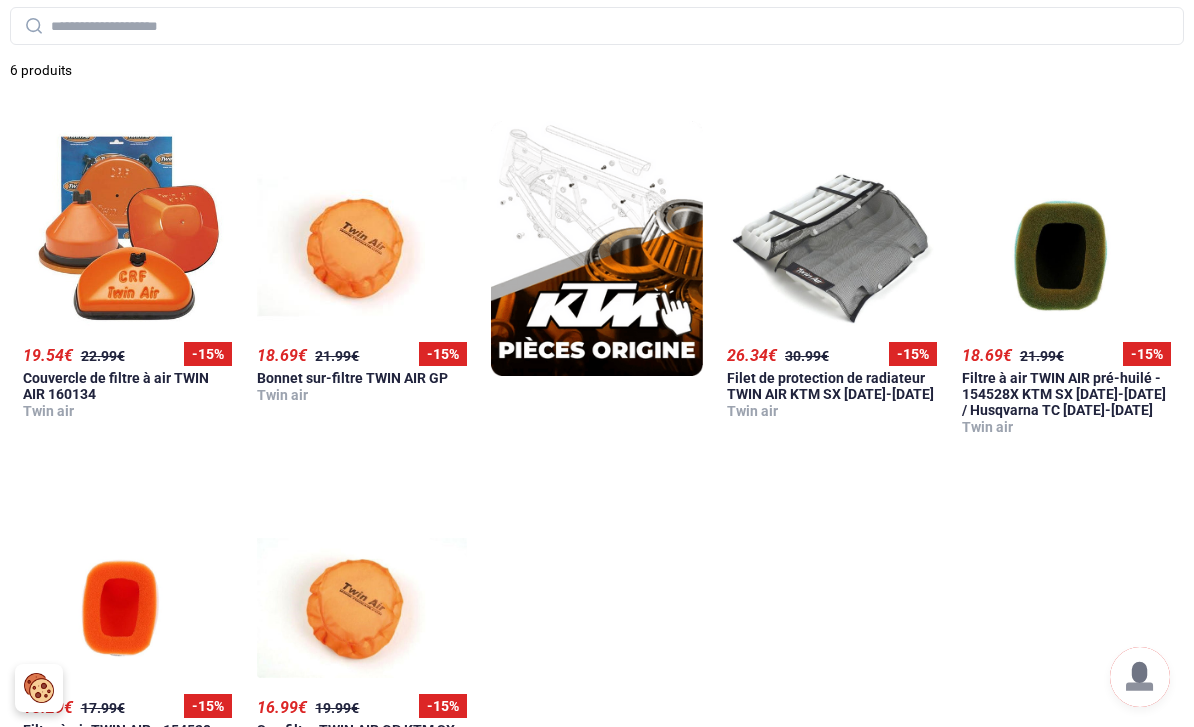 click on "19.54  €" at bounding box center [48, 355] 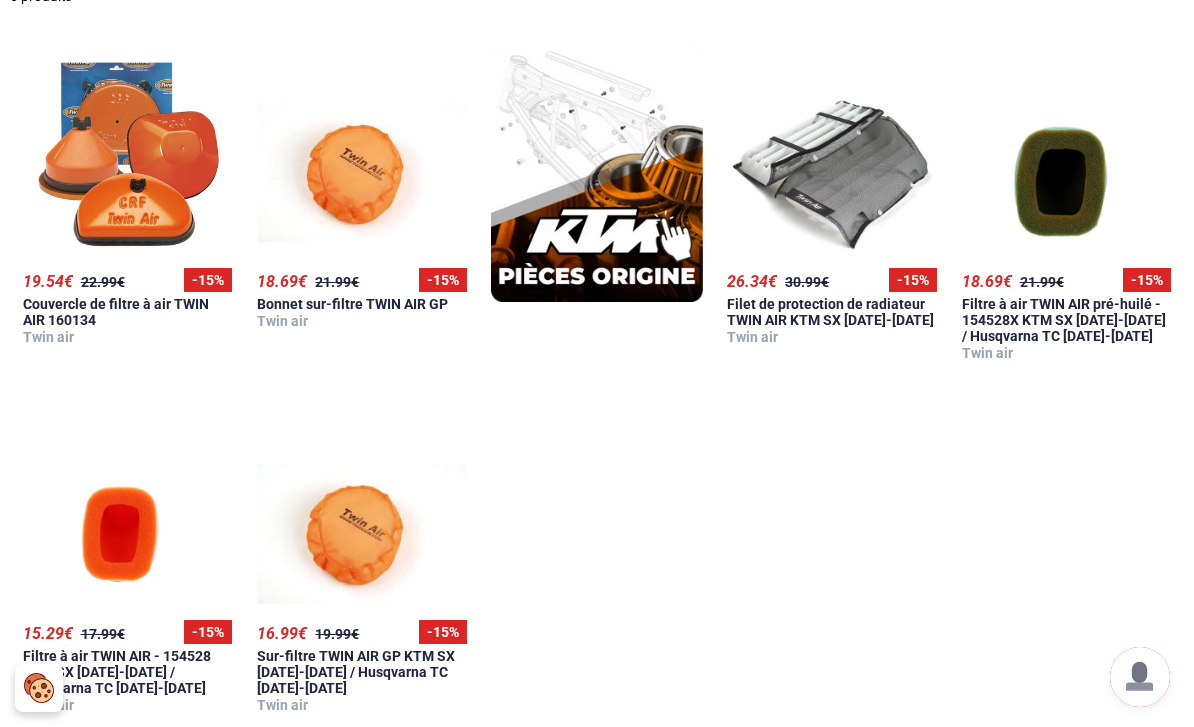 scroll, scrollTop: 438, scrollLeft: 0, axis: vertical 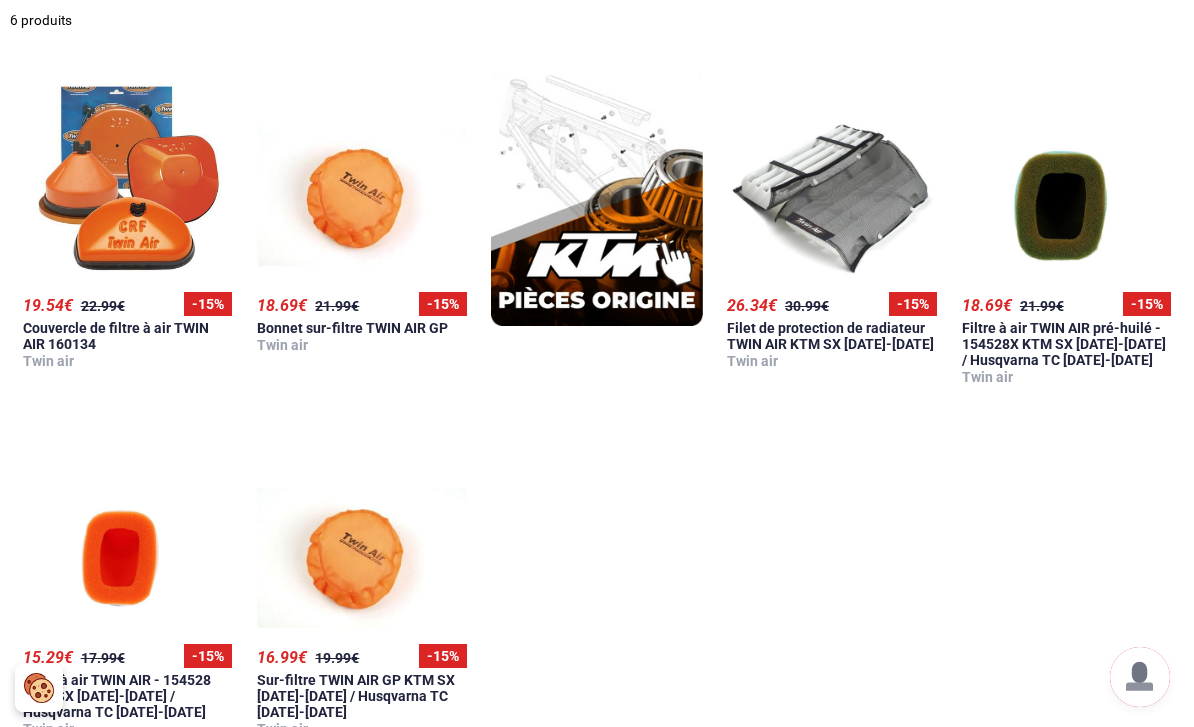 click on "Filtre à air TWIN AIR pré-huilé - 154528X KTM SX 1998-2025 / Husqvarna TC 2017-2025" at bounding box center [1064, 344] 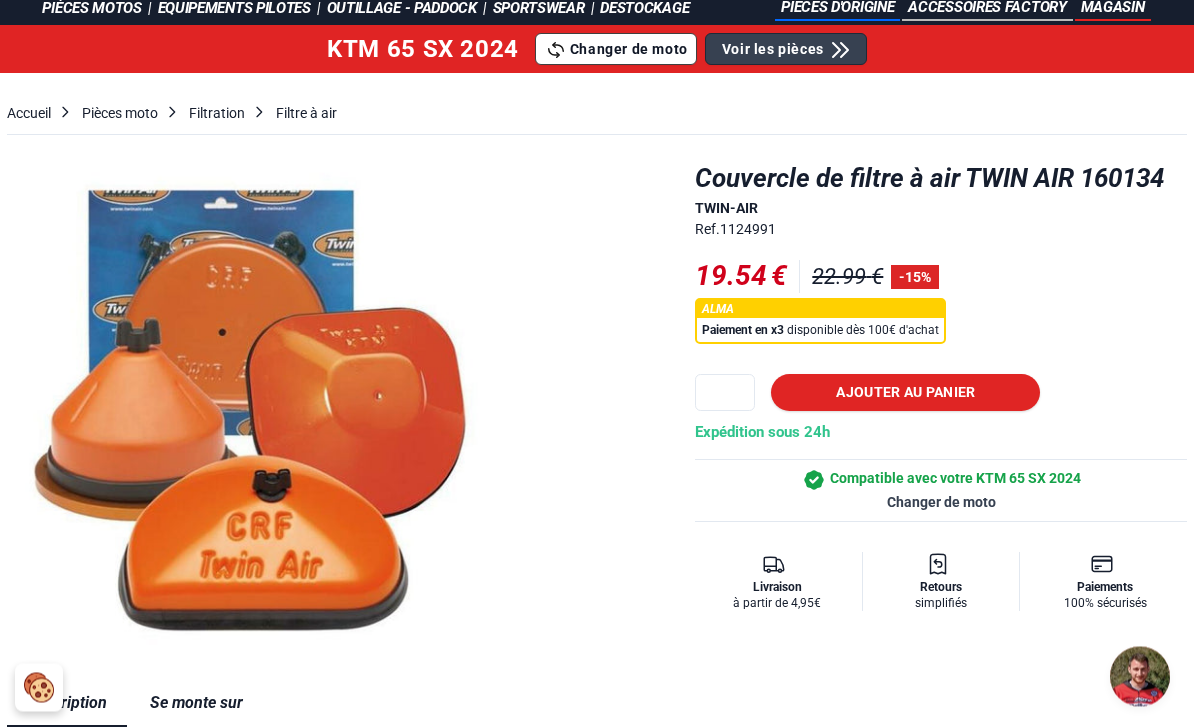 scroll, scrollTop: 0, scrollLeft: 0, axis: both 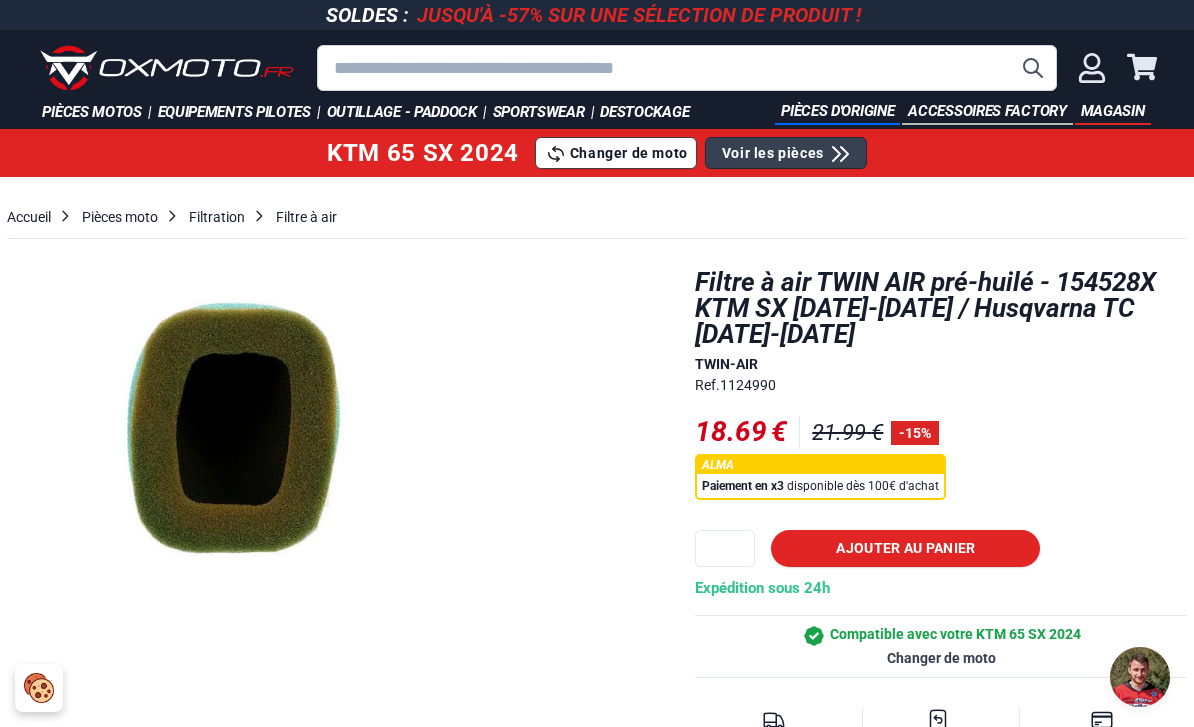 click on "Ajouter au panier" at bounding box center (905, 548) 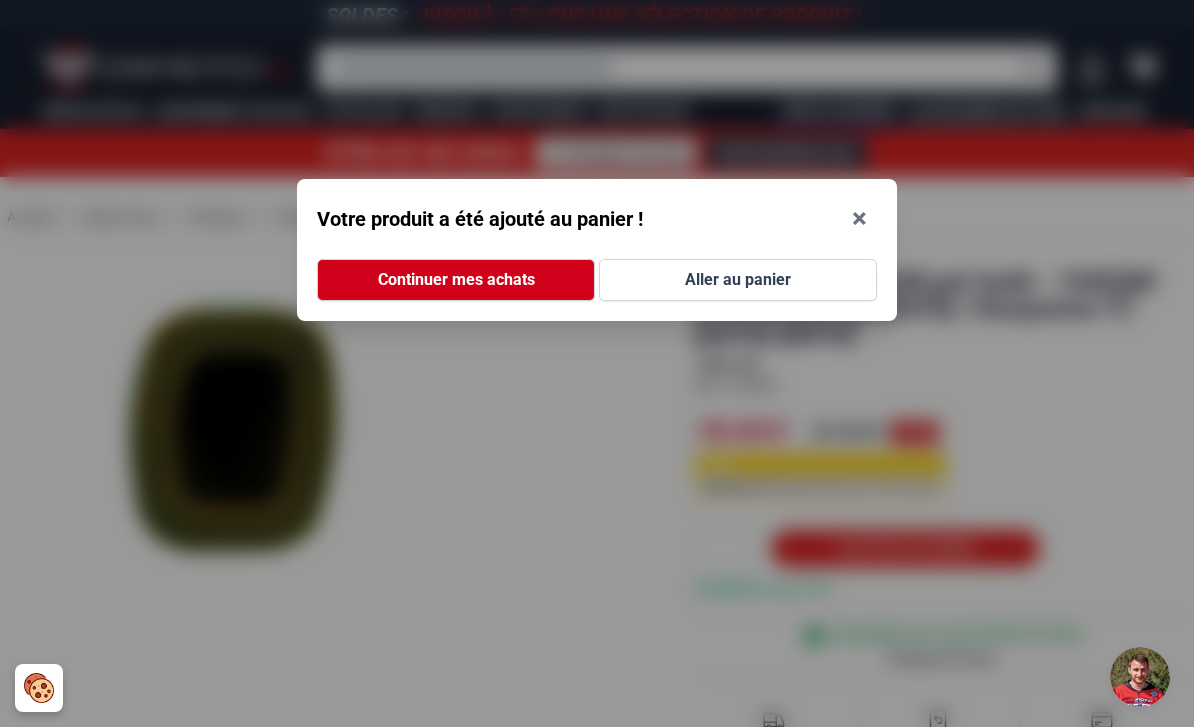 click on "Continuer mes achats" at bounding box center (456, 280) 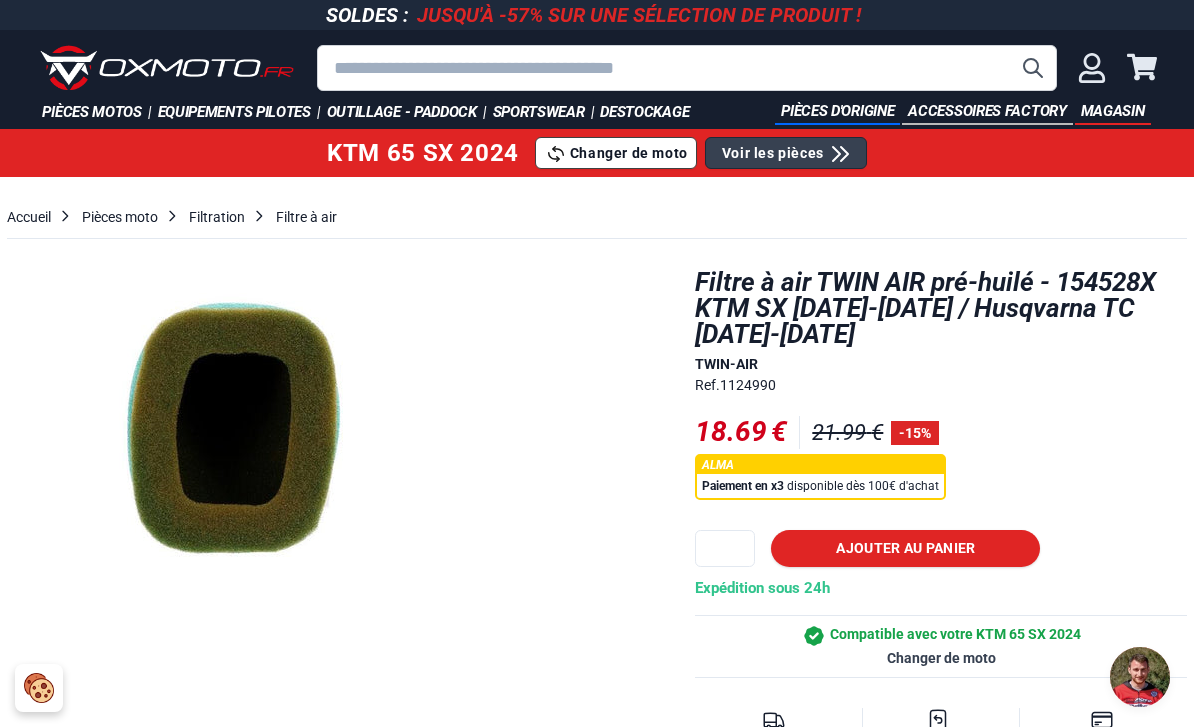click 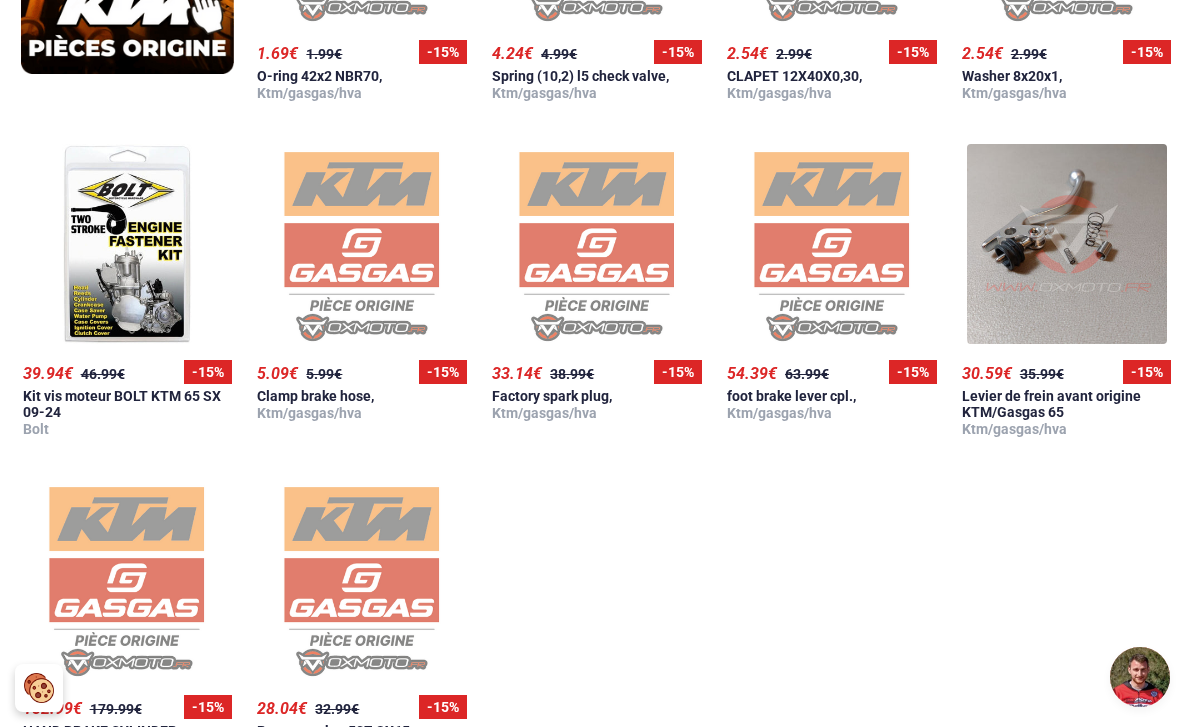 scroll, scrollTop: 1723, scrollLeft: 0, axis: vertical 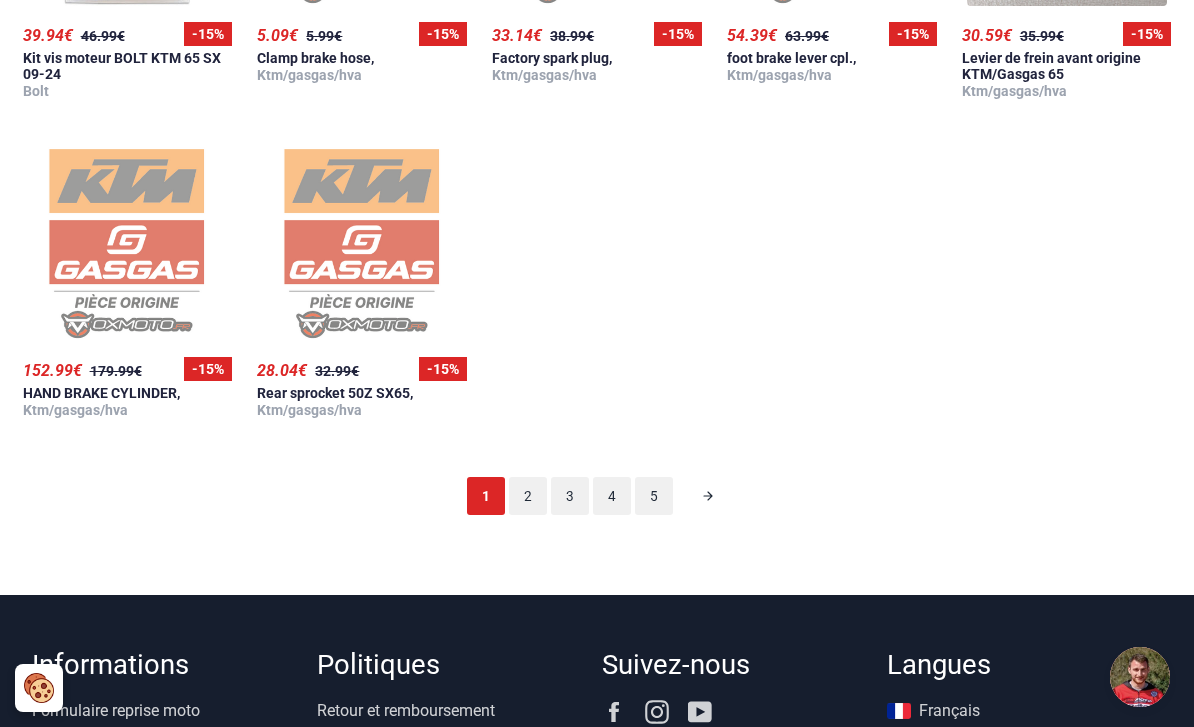 click on "2" at bounding box center (528, 496) 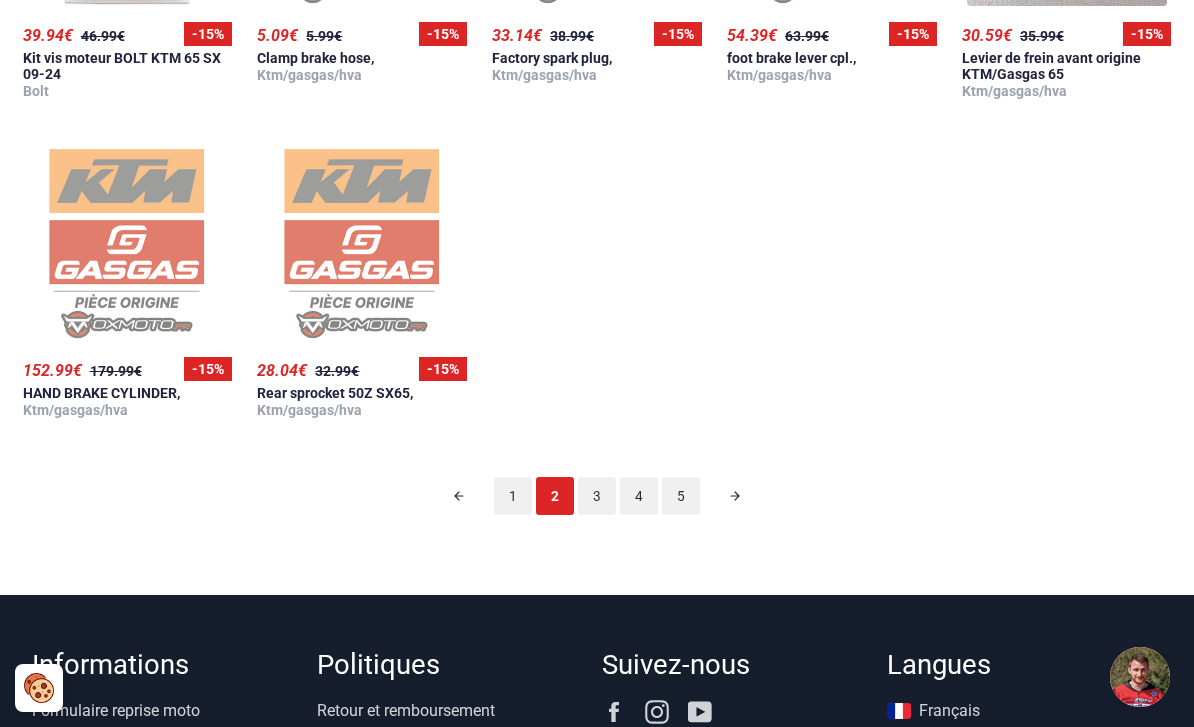 scroll, scrollTop: 128, scrollLeft: 0, axis: vertical 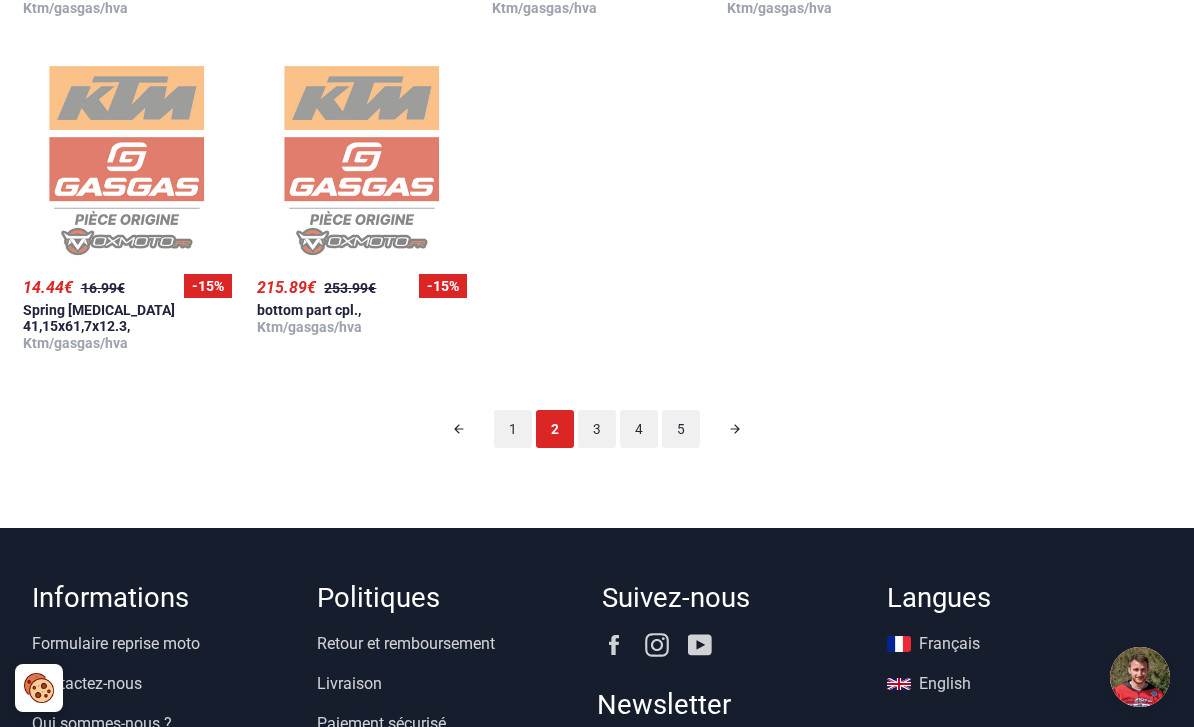 click on "3" at bounding box center [597, 429] 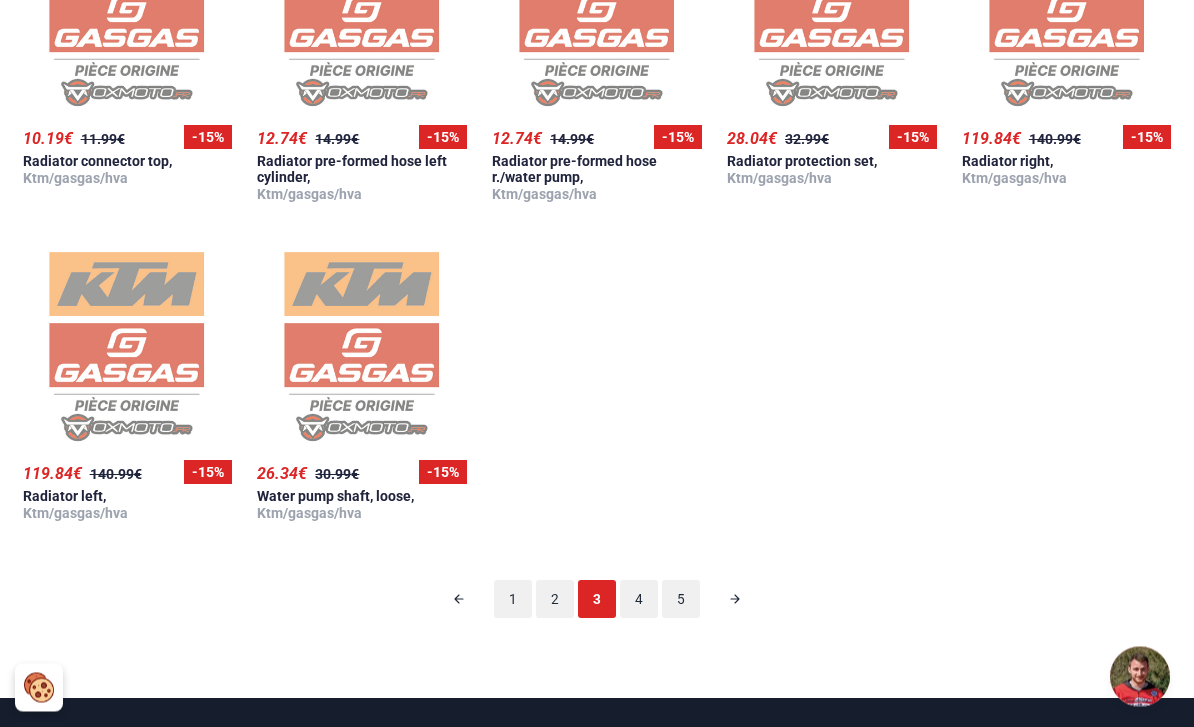 scroll, scrollTop: 1860, scrollLeft: 0, axis: vertical 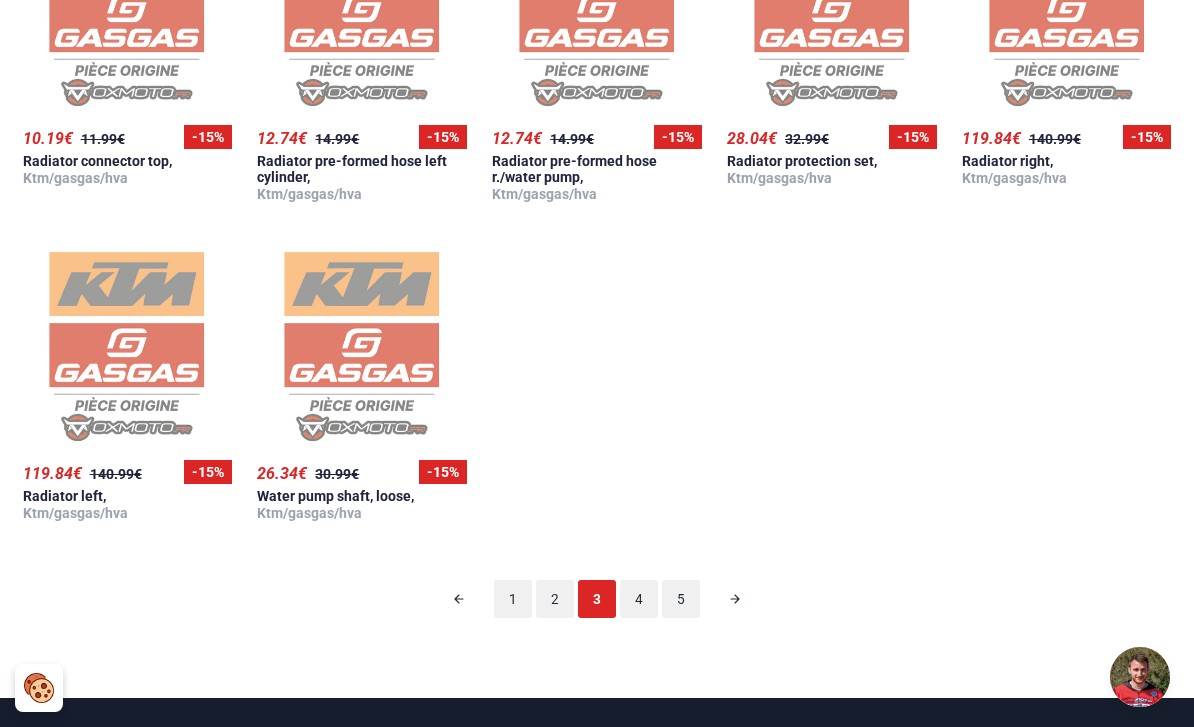 click on "4" at bounding box center [639, 599] 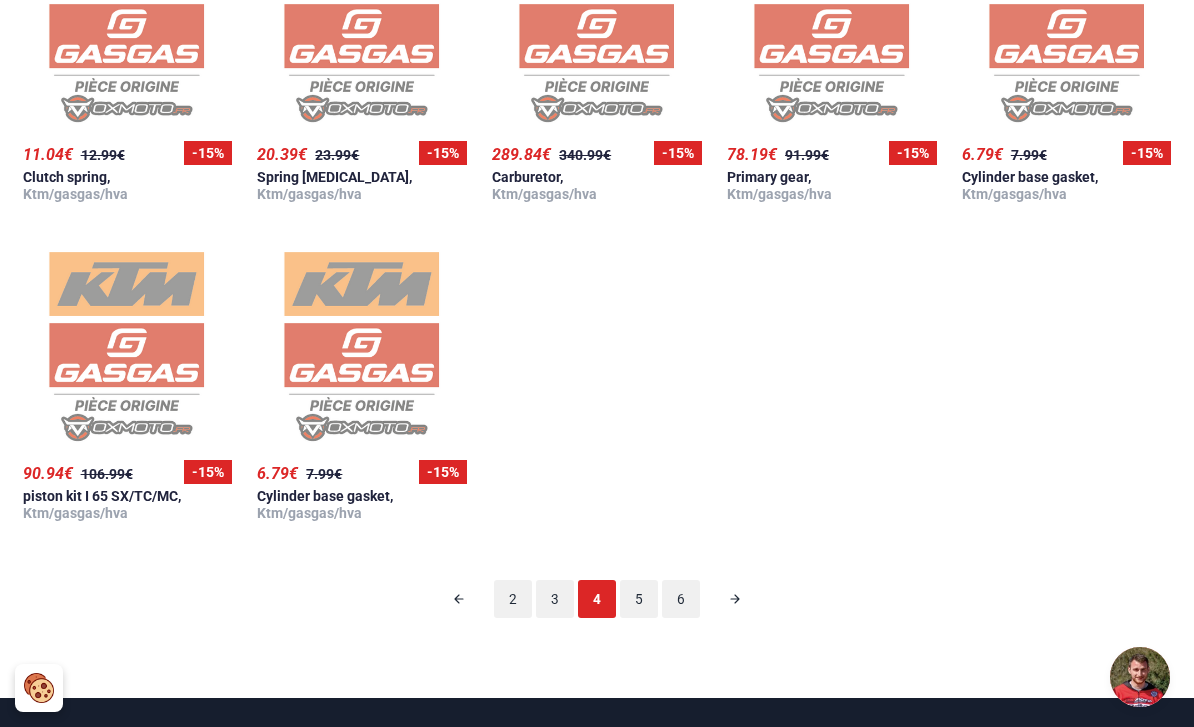 scroll, scrollTop: 128, scrollLeft: 0, axis: vertical 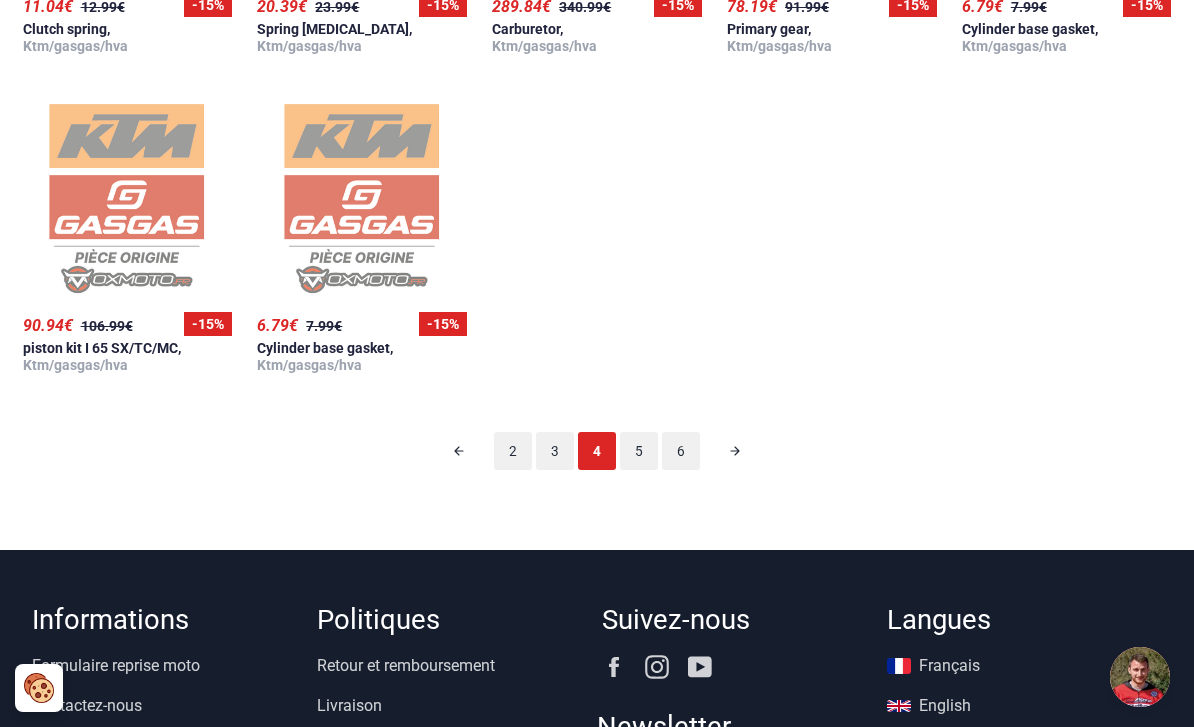 click on "5" at bounding box center [639, 451] 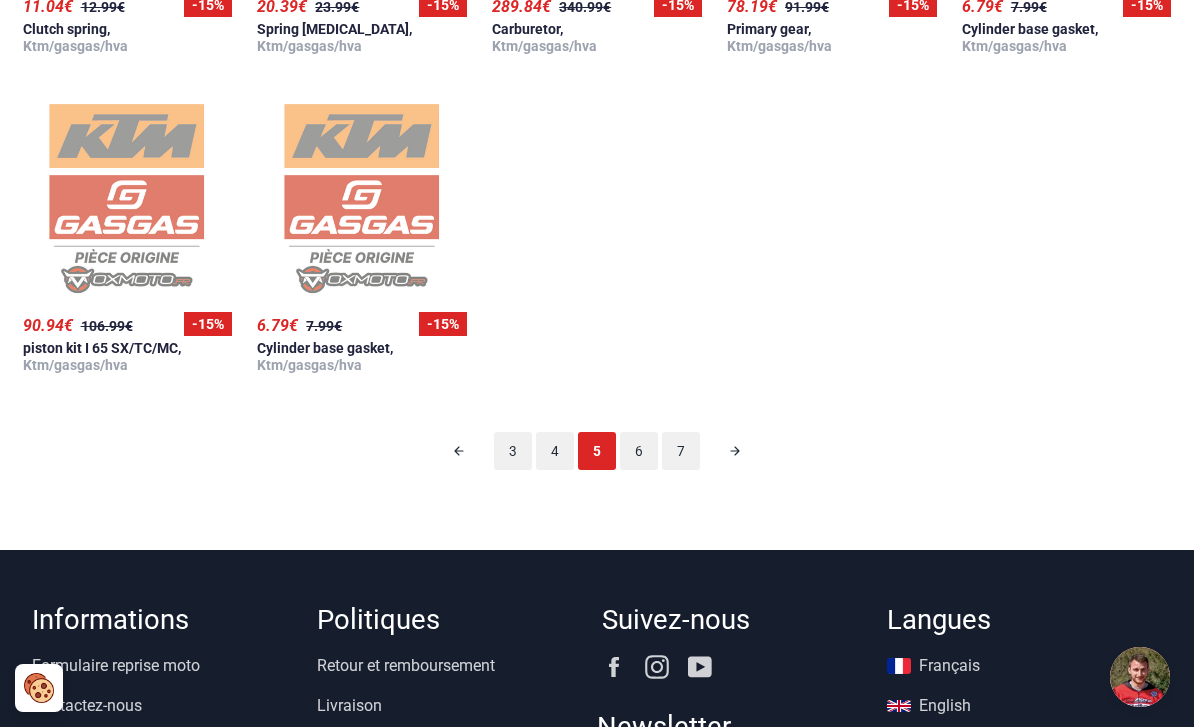 scroll, scrollTop: 128, scrollLeft: 0, axis: vertical 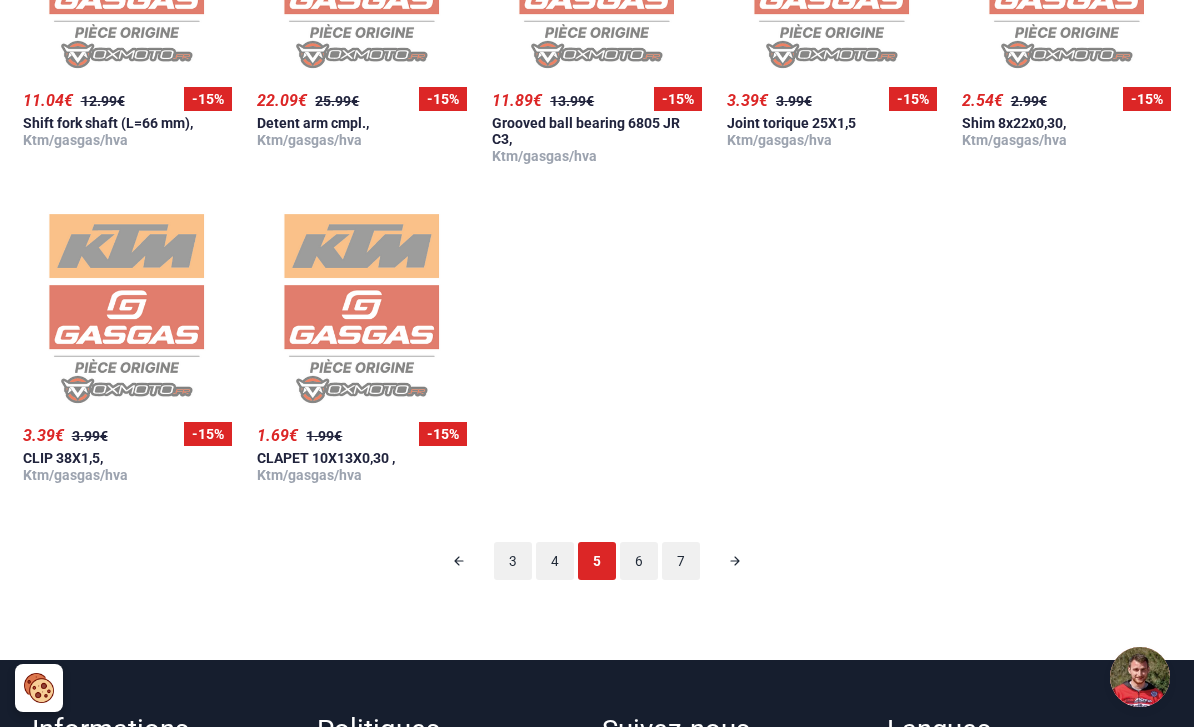 click on "6" at bounding box center [639, 561] 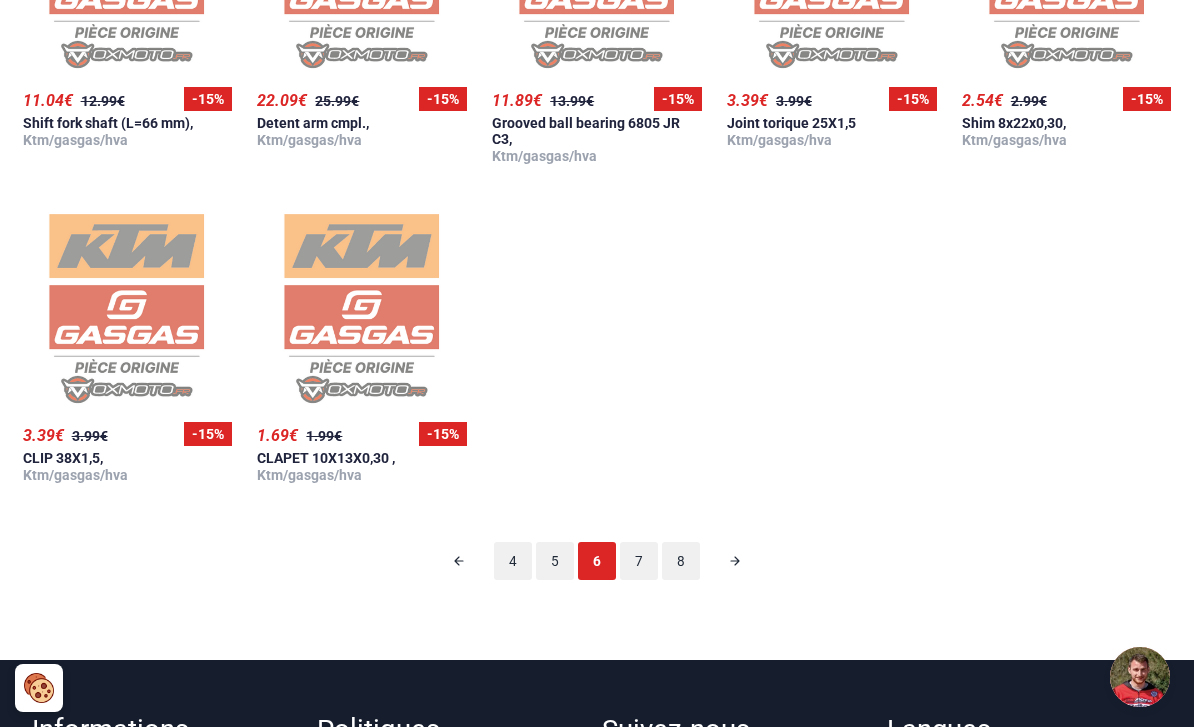 scroll, scrollTop: 128, scrollLeft: 0, axis: vertical 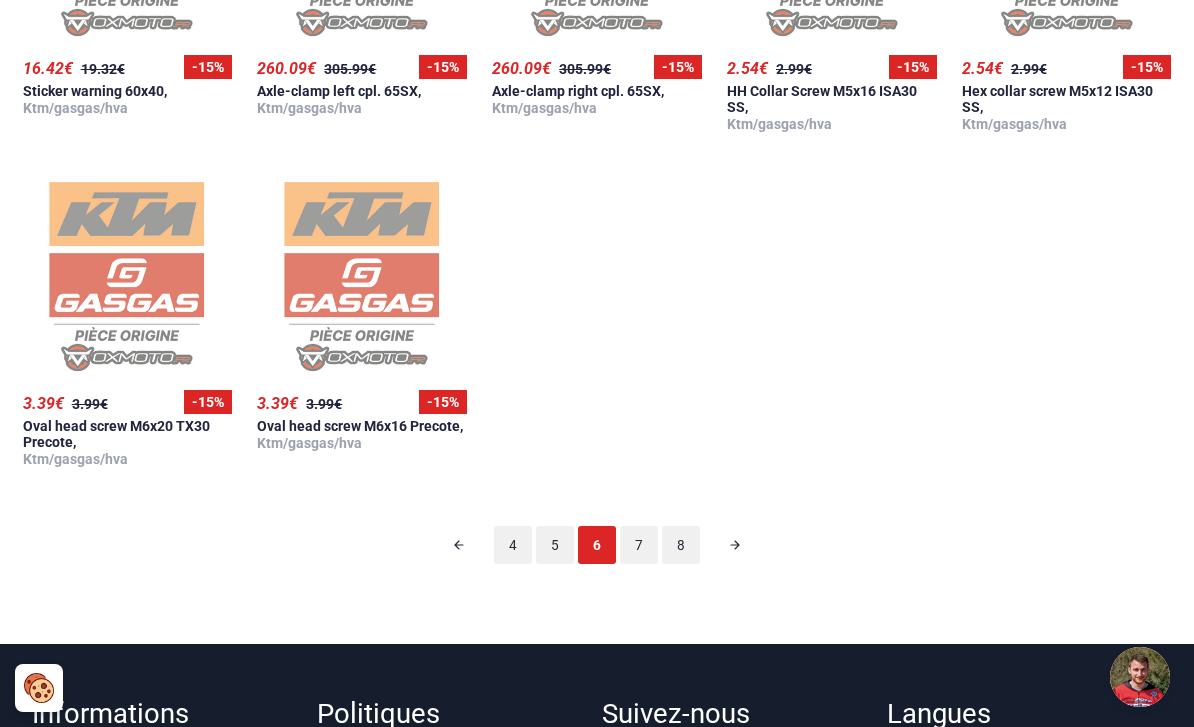 click on "7" at bounding box center [639, 545] 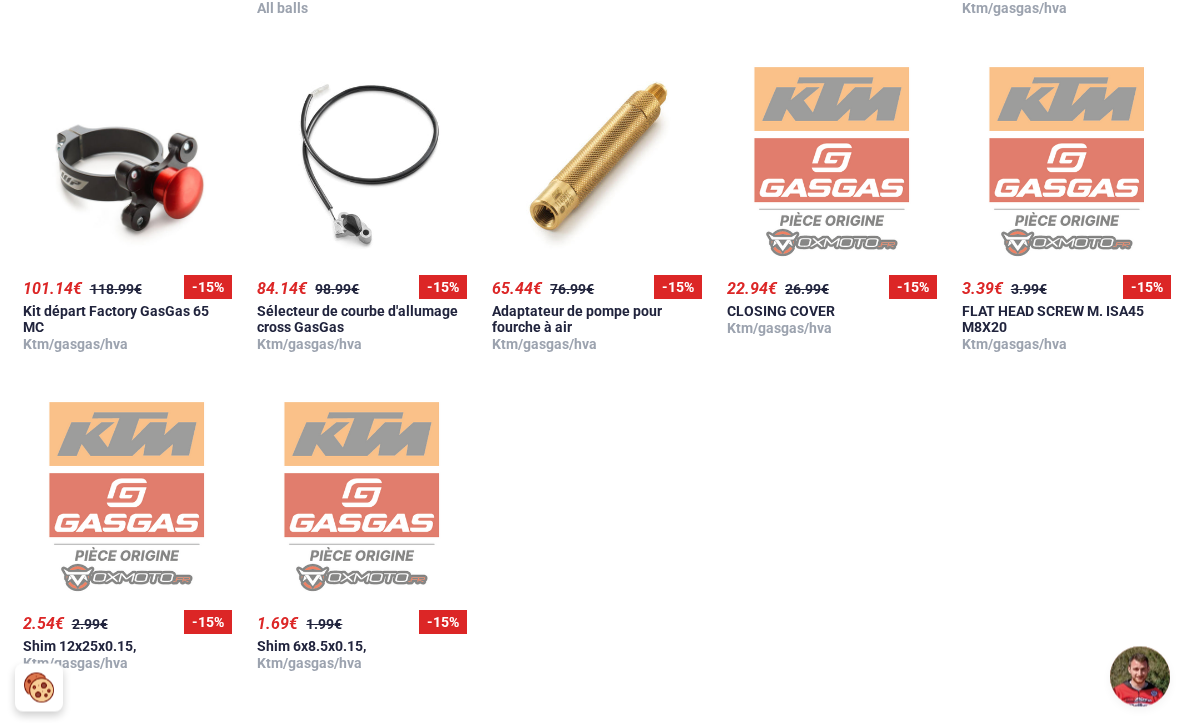 scroll, scrollTop: 1774, scrollLeft: 0, axis: vertical 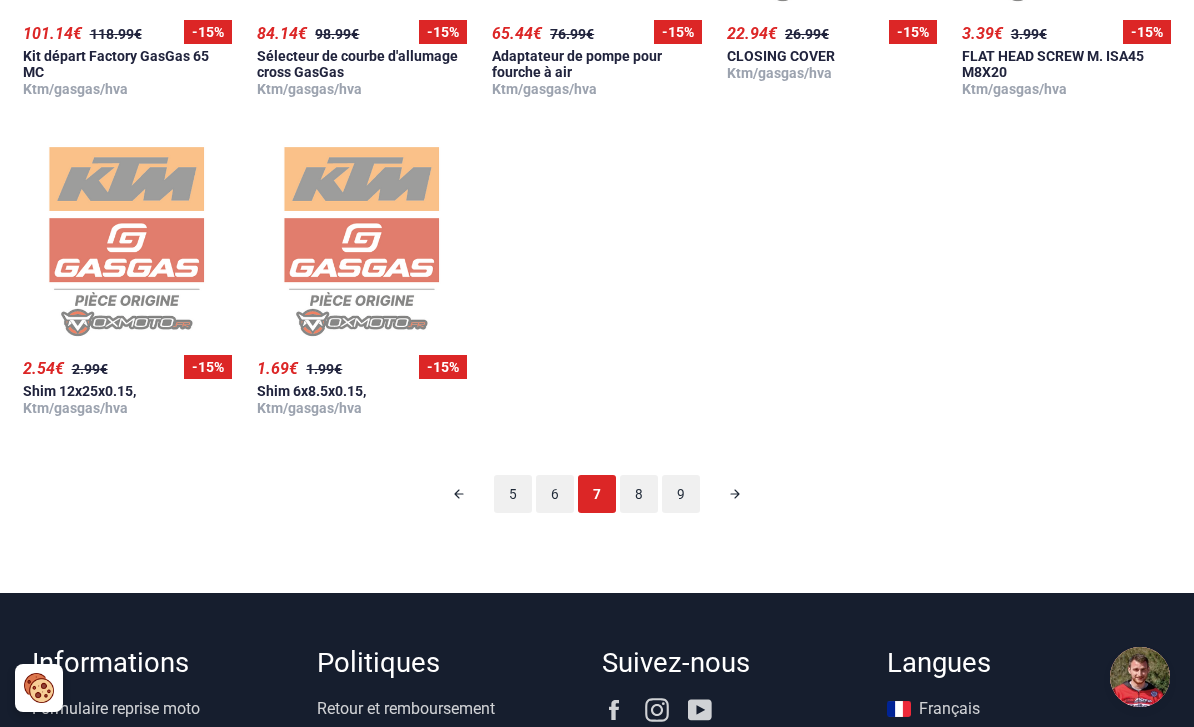 click on "8" at bounding box center (639, 494) 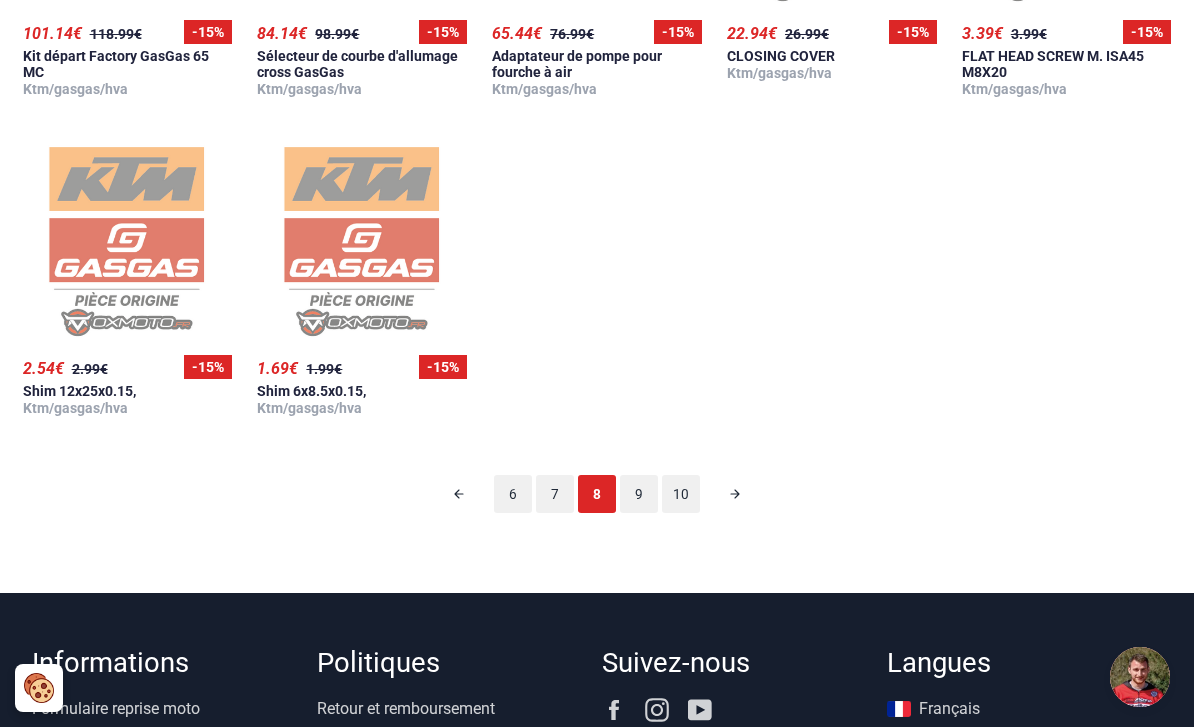 scroll, scrollTop: 128, scrollLeft: 0, axis: vertical 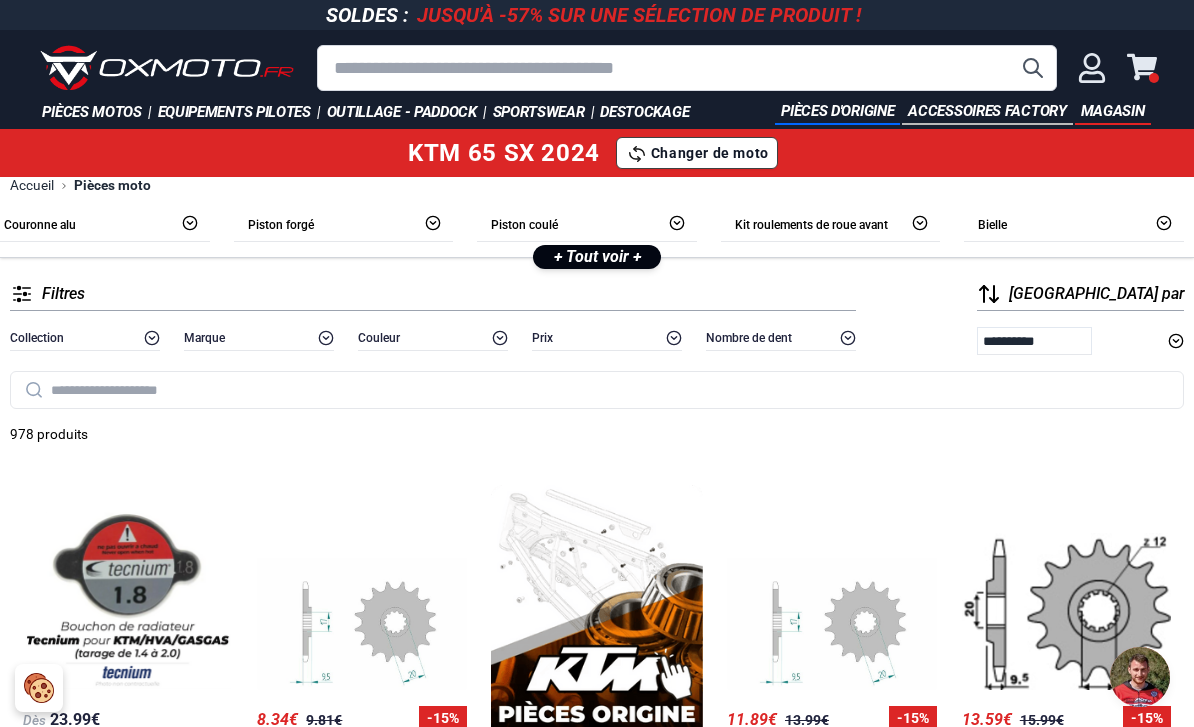 click at bounding box center (687, 68) 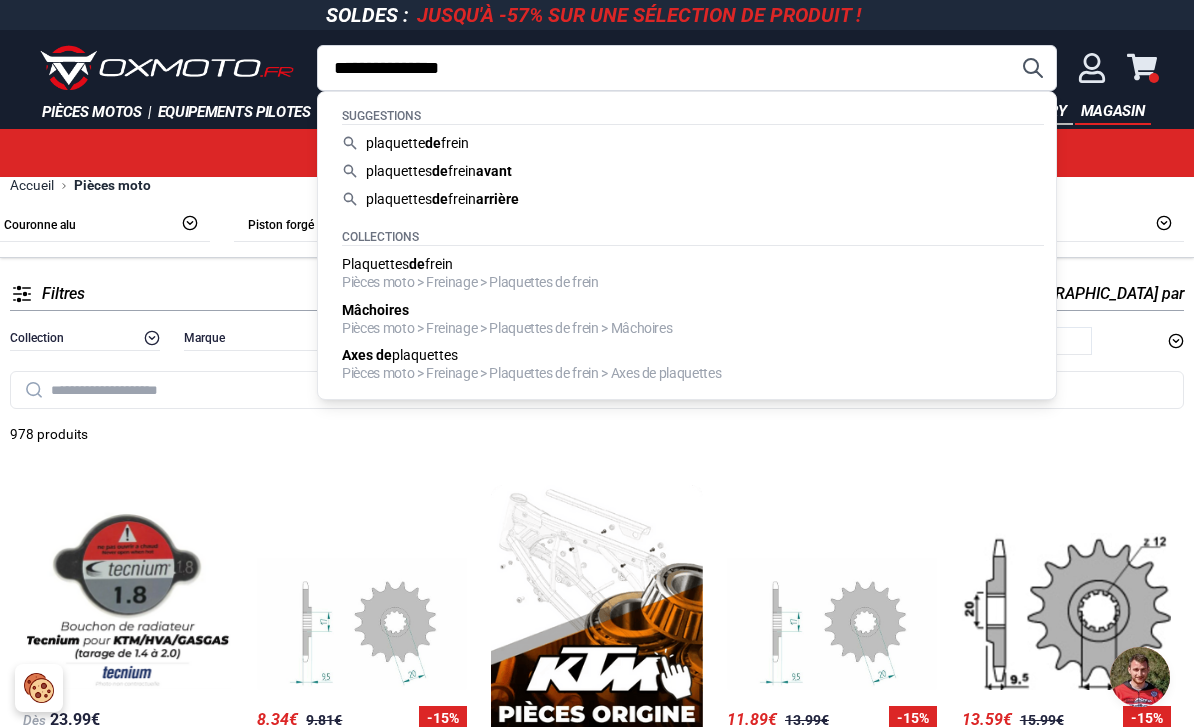 type on "**********" 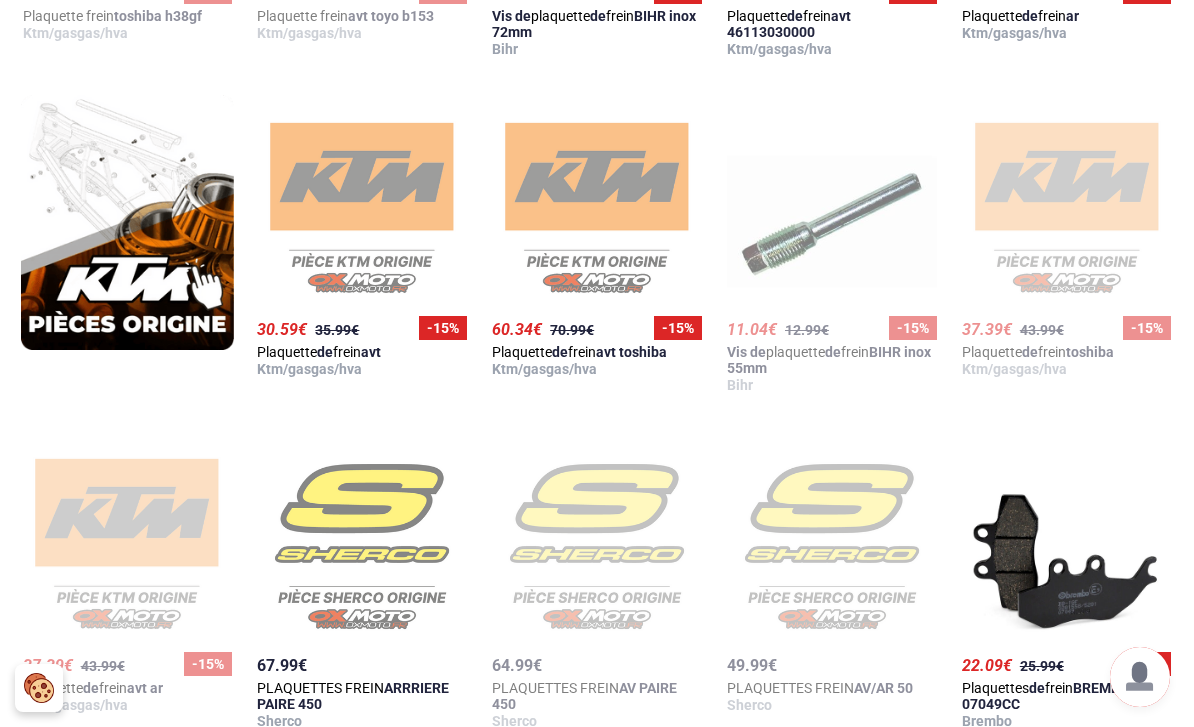 scroll, scrollTop: 1357, scrollLeft: 0, axis: vertical 